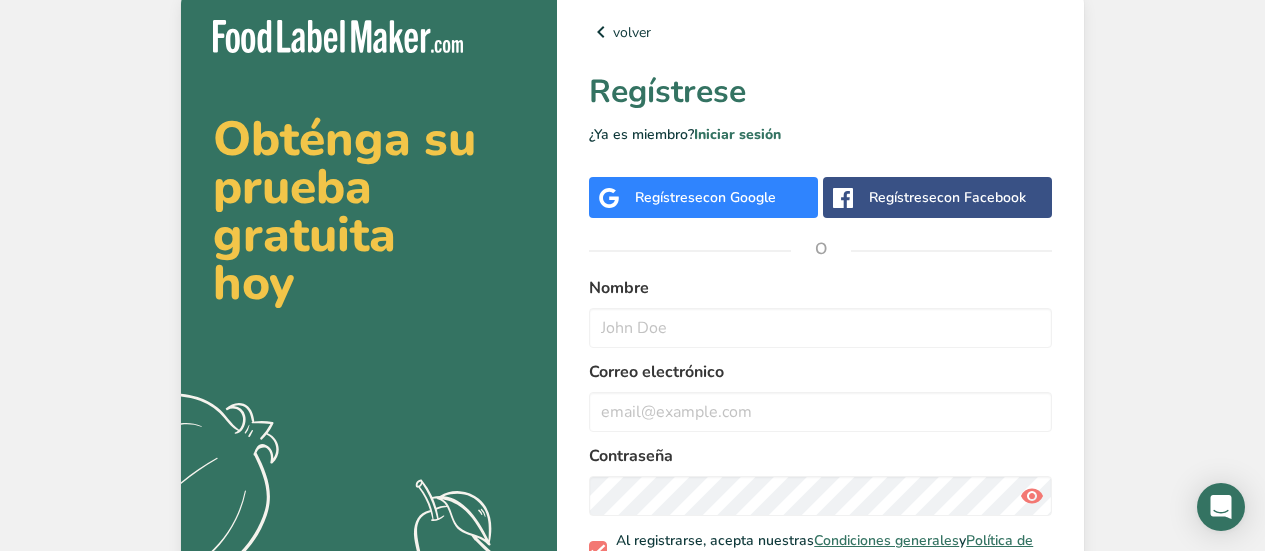 scroll, scrollTop: 0, scrollLeft: 0, axis: both 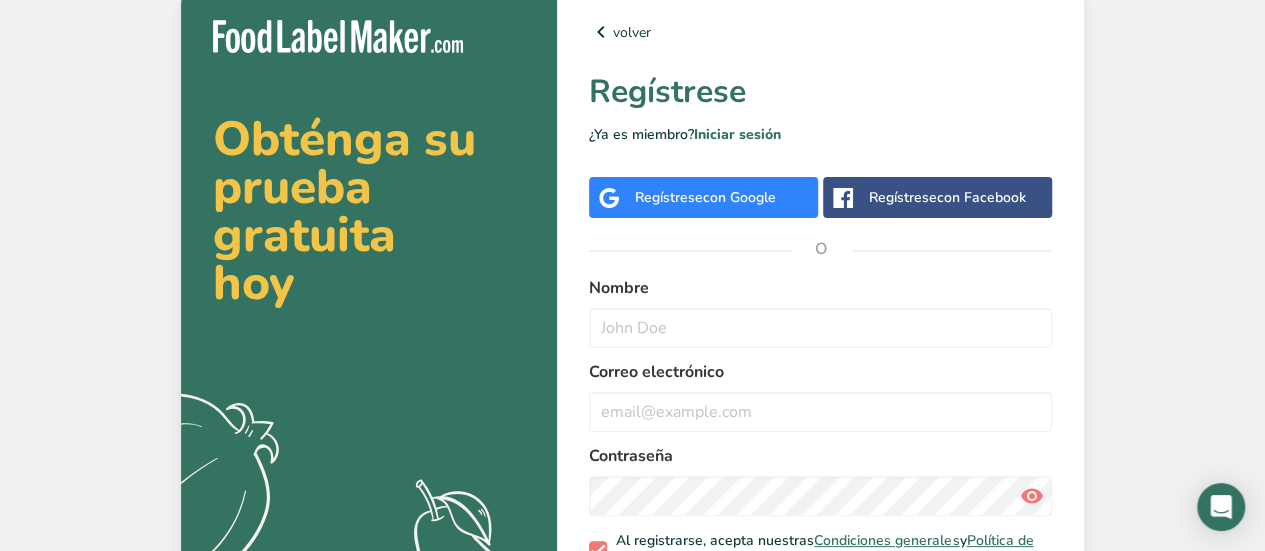 click on "Regístrese  con Google" at bounding box center [705, 197] 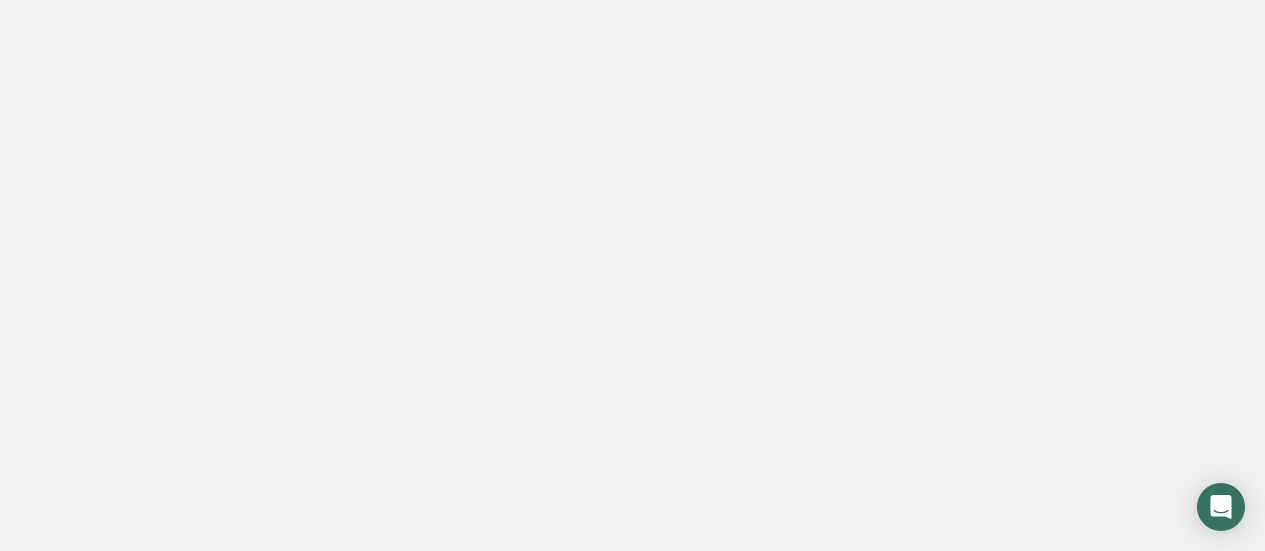 scroll, scrollTop: 0, scrollLeft: 0, axis: both 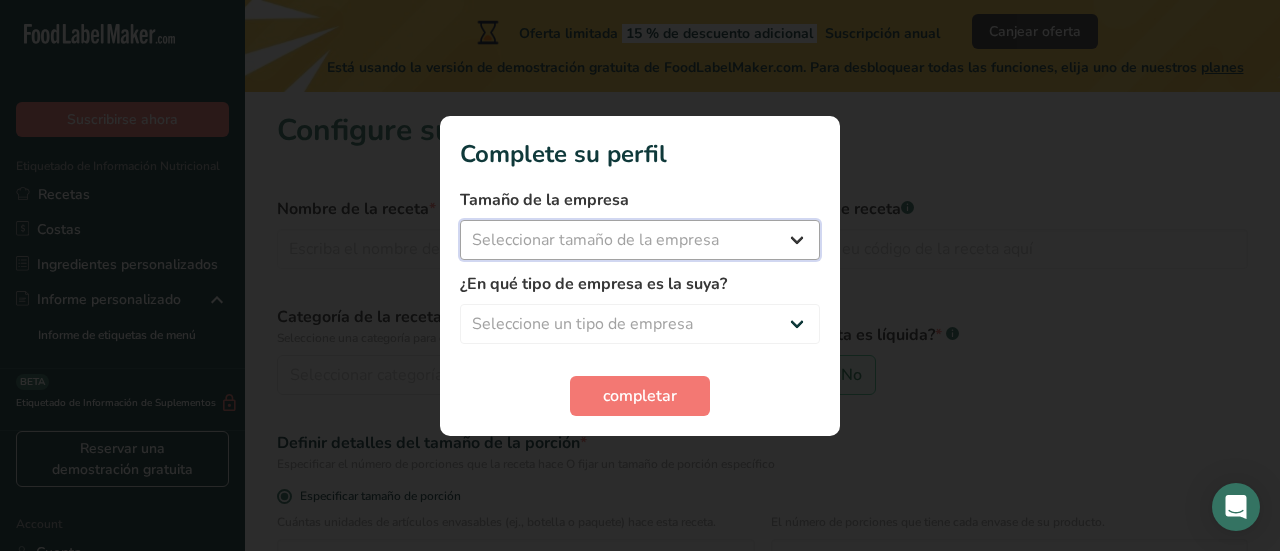 click on "Seleccionar tamaño de la empresa
Menos de 10 empleados
De 10 a 50 empleados
De 51 a 500 empleados
Más de 500 empleados" at bounding box center [640, 240] 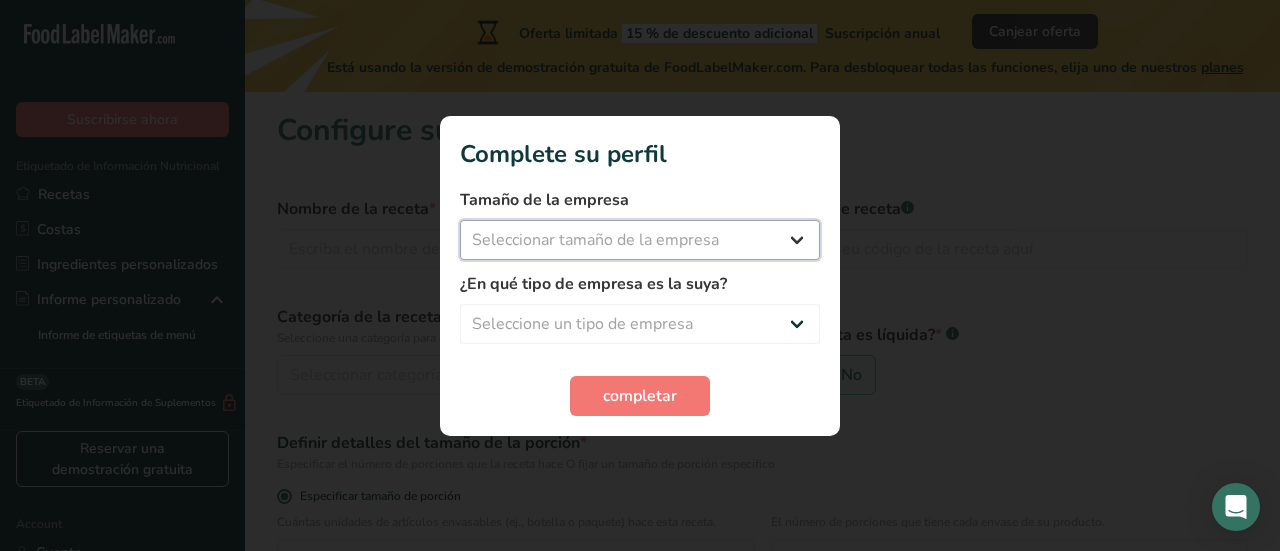 select on "1" 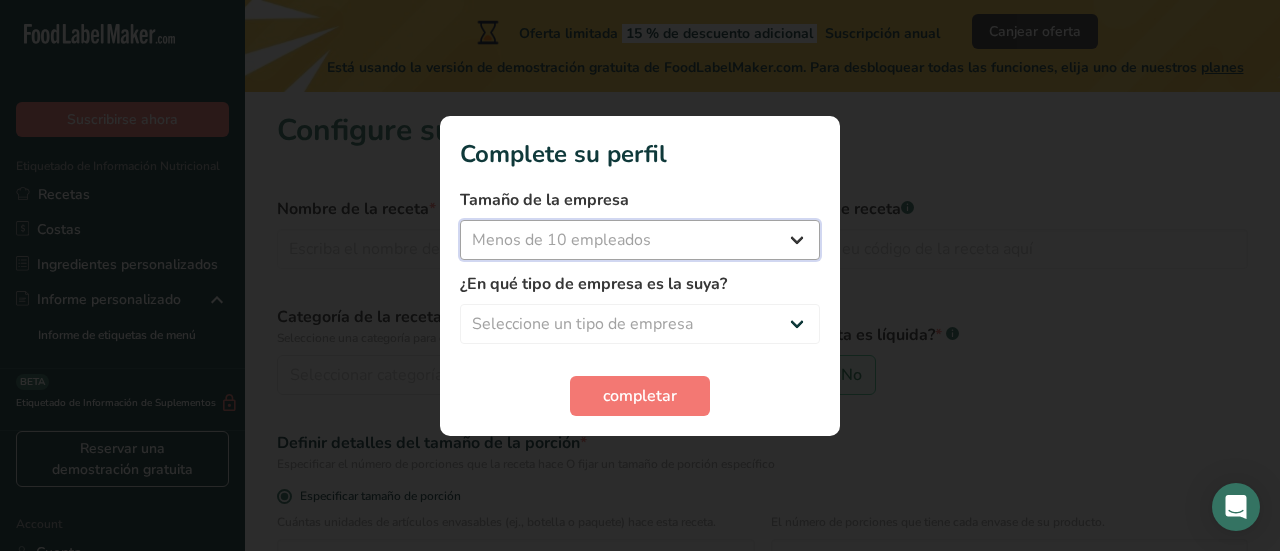 click on "Seleccionar tamaño de la empresa
Menos de 10 empleados
De 10 a 50 empleados
De 51 a 500 empleados
Más de 500 empleados" at bounding box center [640, 240] 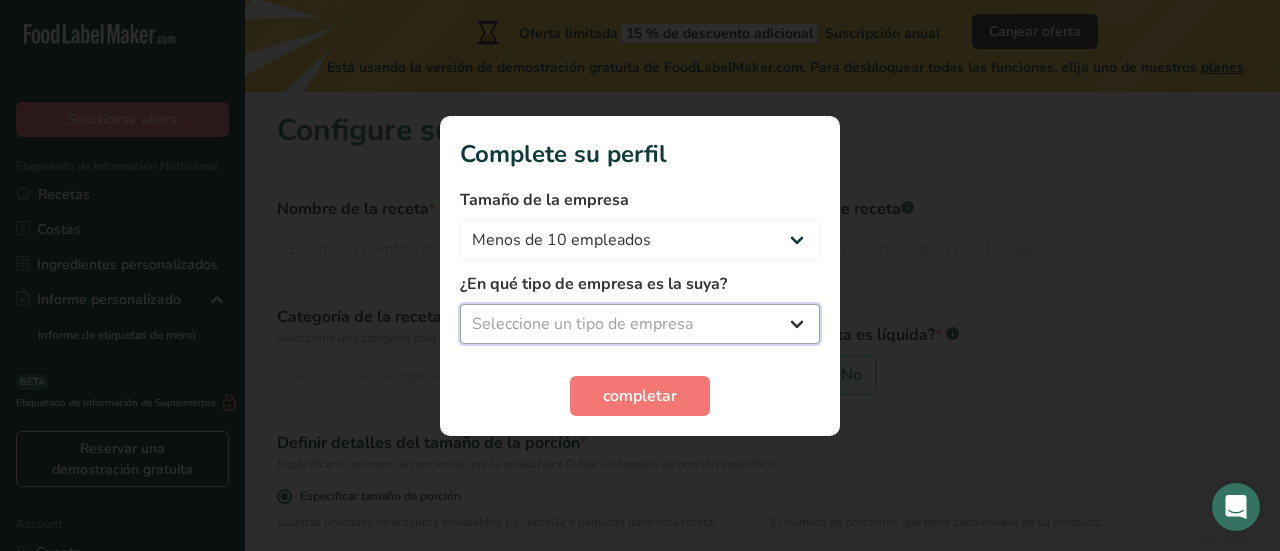 click on "Seleccione un tipo de empresa
Fabricante de alimentos envasados
Restaurante y cafetería
Panadería
Empresa de comidas preparadas y cáterin
Nutricionista
Bloguero gastronómico
Entrenador personal
Otro" at bounding box center [640, 324] 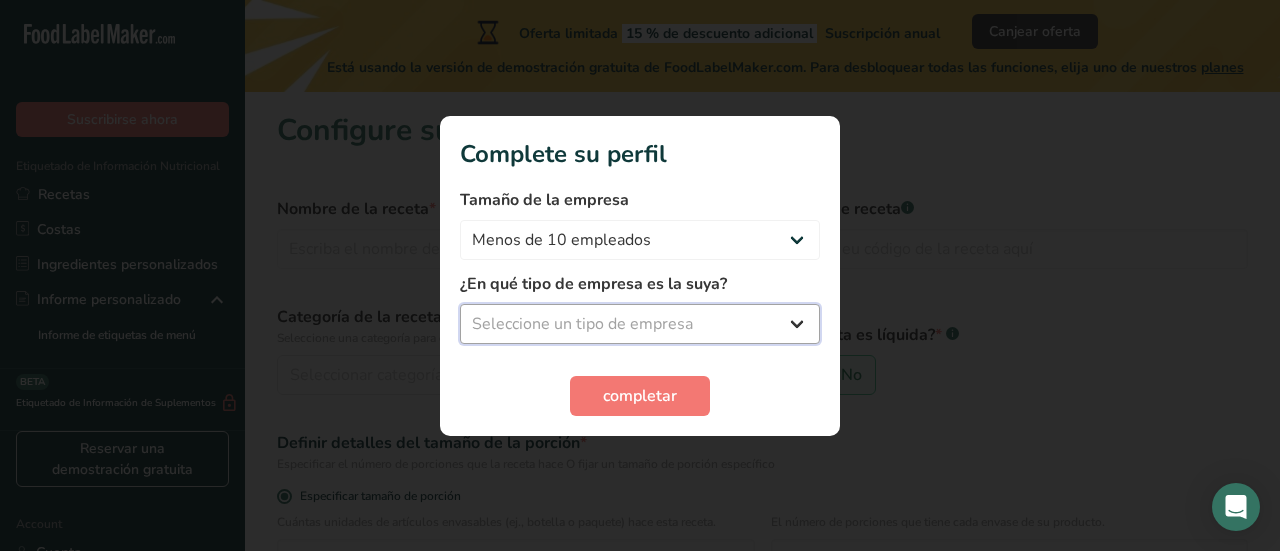 select on "1" 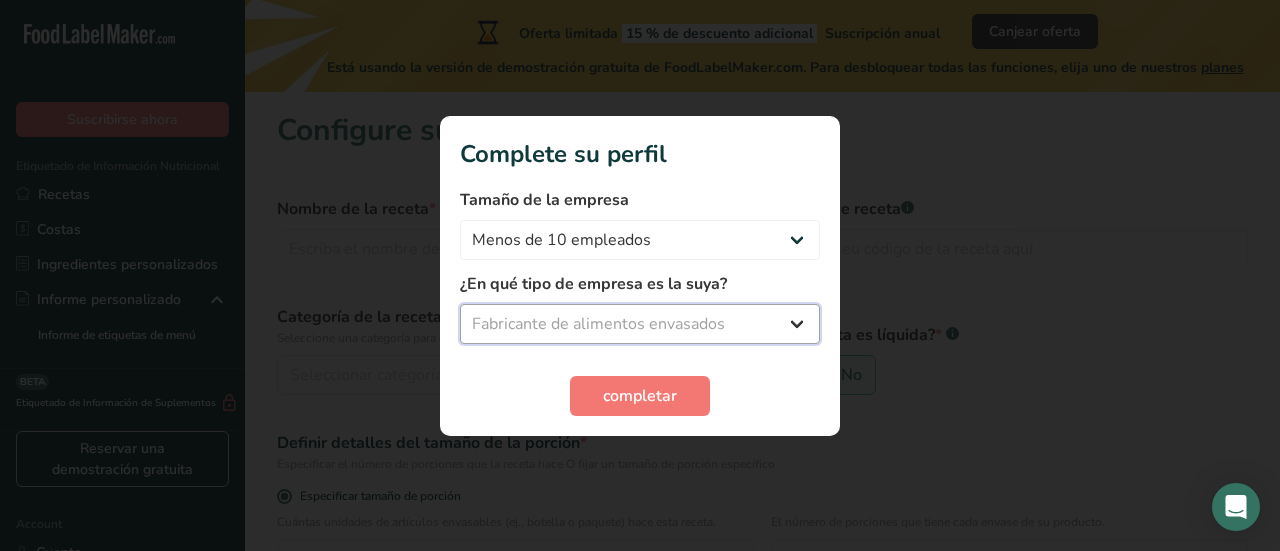 click on "Seleccione un tipo de empresa
Fabricante de alimentos envasados
Restaurante y cafetería
Panadería
Empresa de comidas preparadas y cáterin
Nutricionista
Bloguero gastronómico
Entrenador personal
Otro" at bounding box center [640, 324] 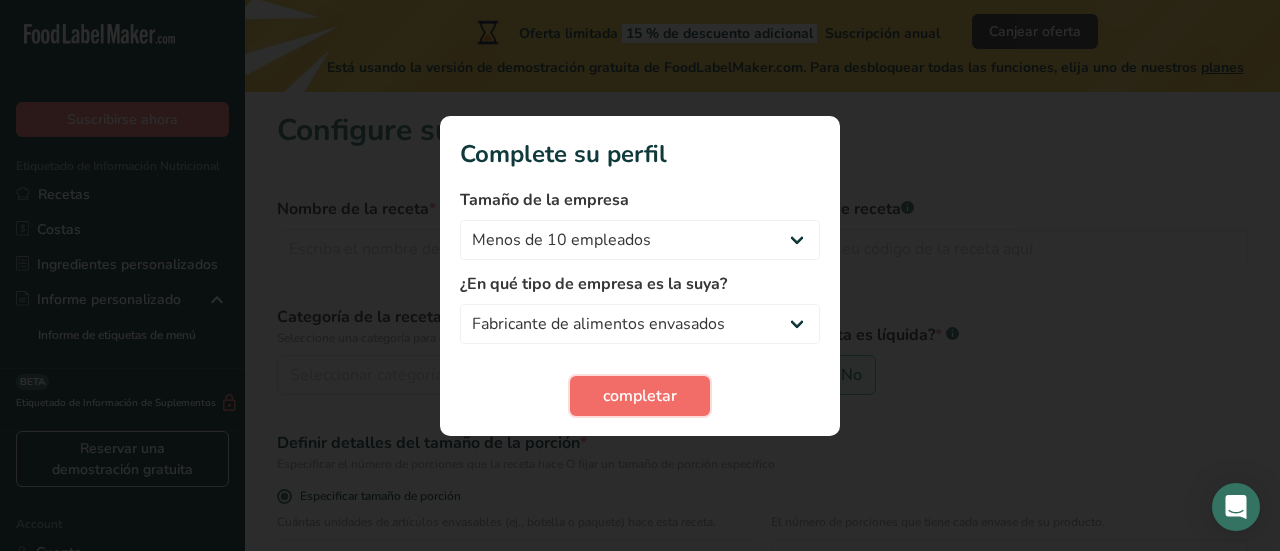 click on "completar" at bounding box center (640, 396) 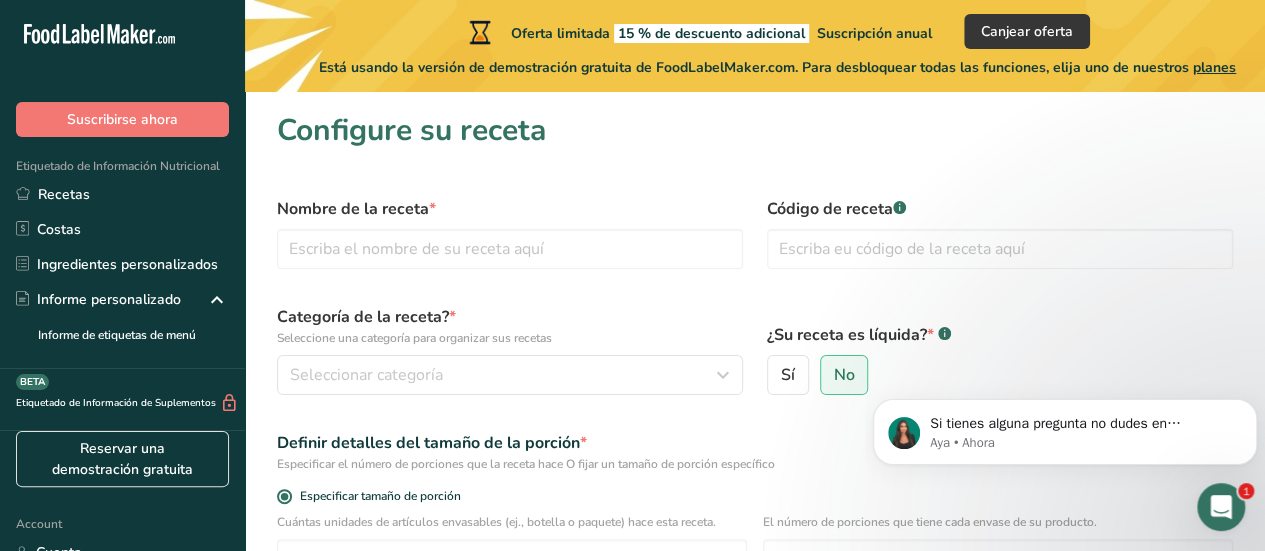 scroll, scrollTop: 0, scrollLeft: 0, axis: both 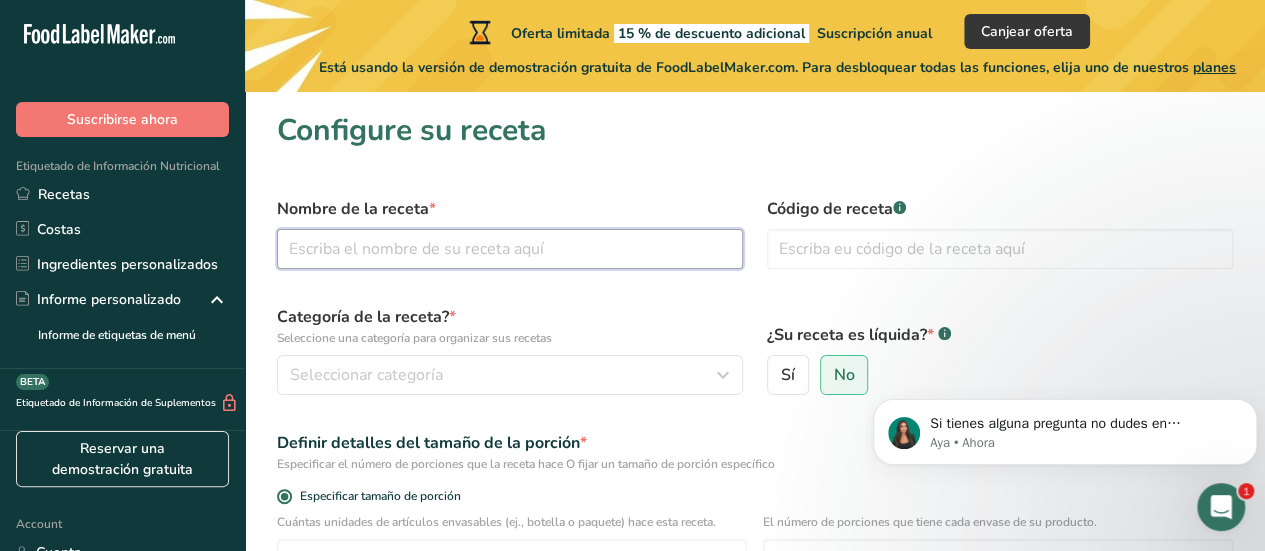 click at bounding box center (510, 249) 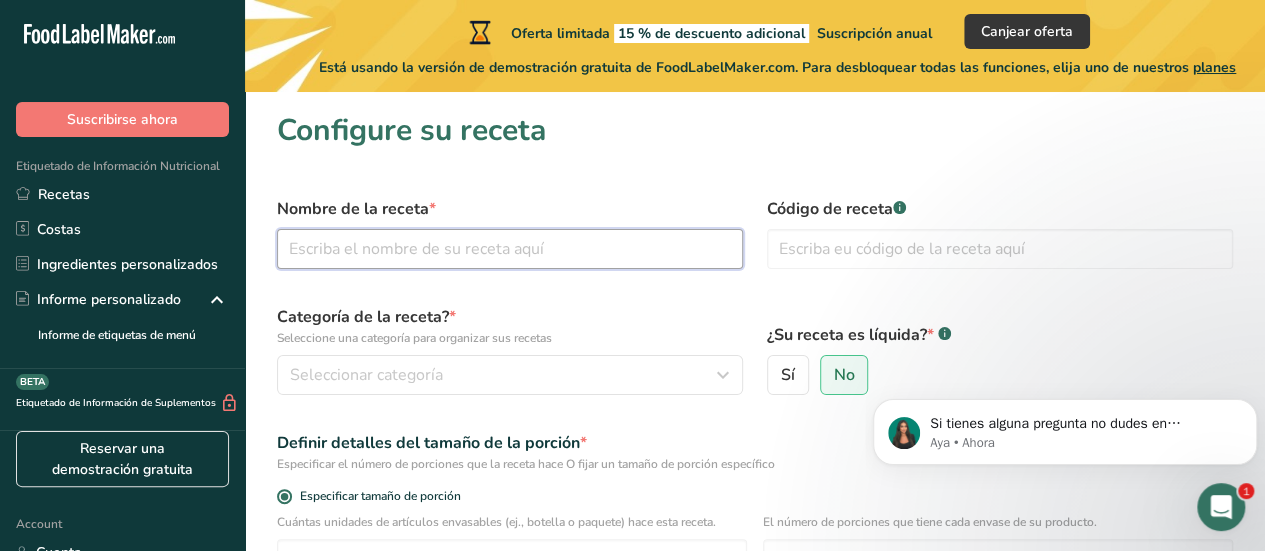 paste on "https://sl.bing.net/[HASH]" 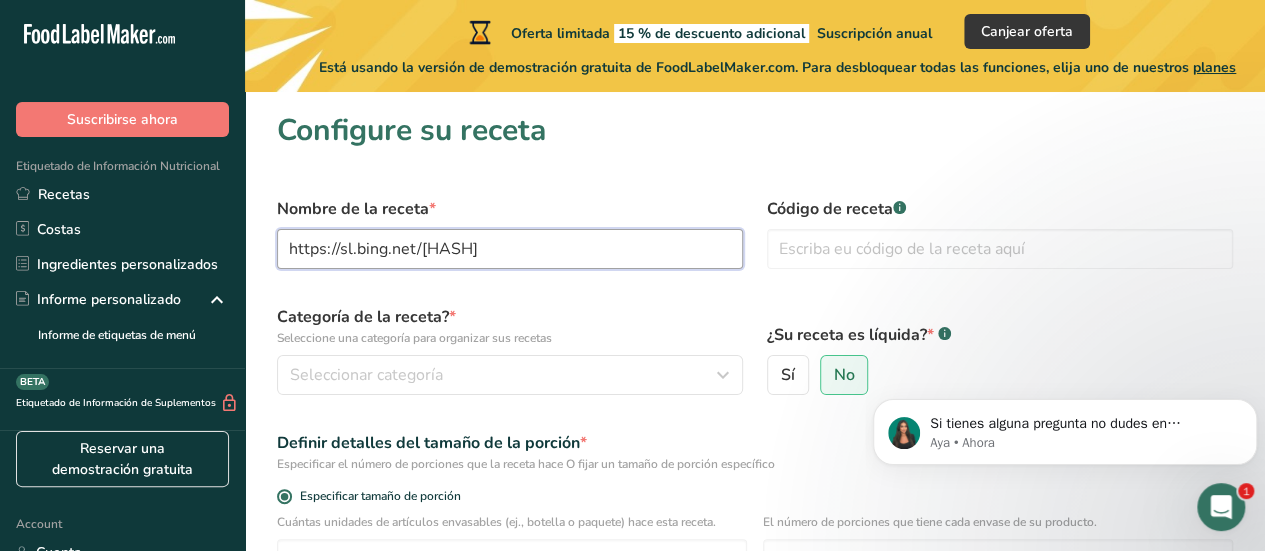 click on "https://sl.bing.net/[HASH]" at bounding box center (510, 249) 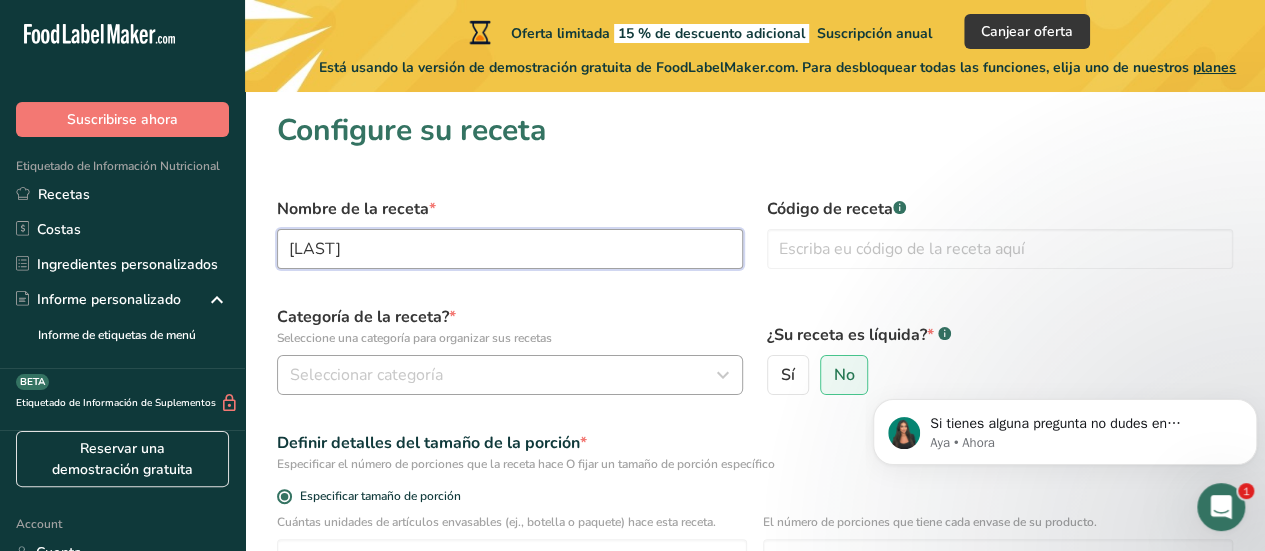 type on "[LAST]" 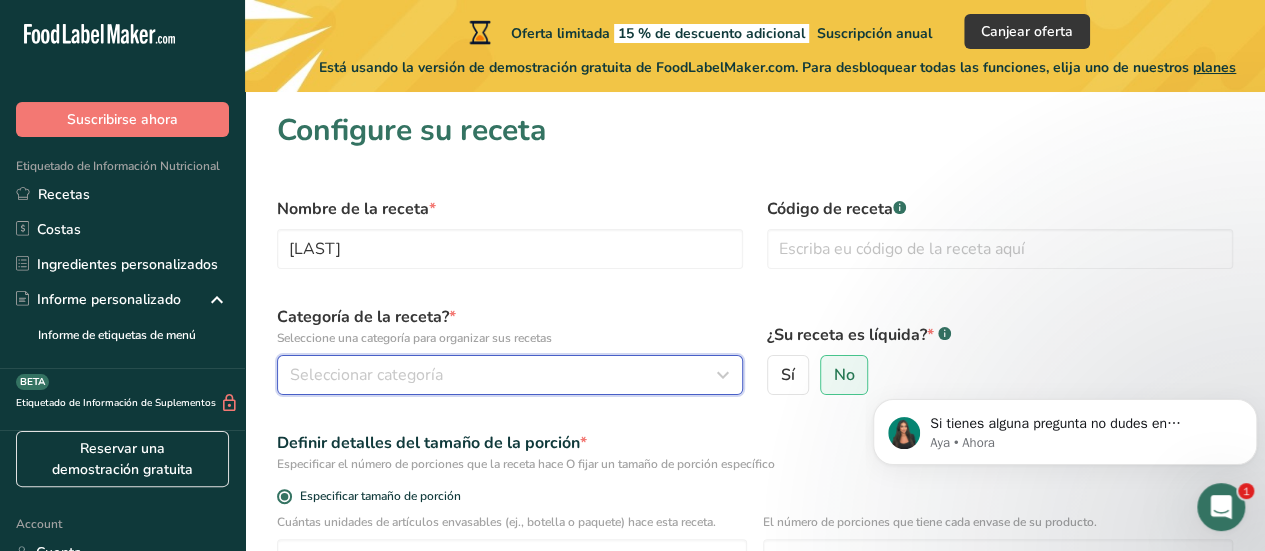 click on "Seleccionar categoría" at bounding box center [504, 375] 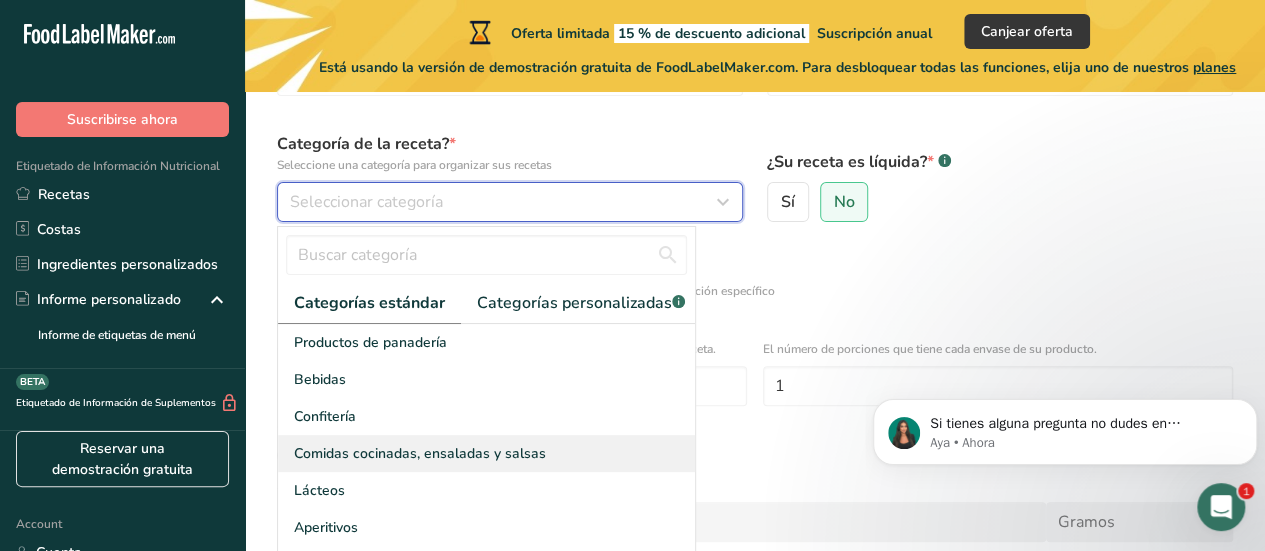 scroll, scrollTop: 100, scrollLeft: 0, axis: vertical 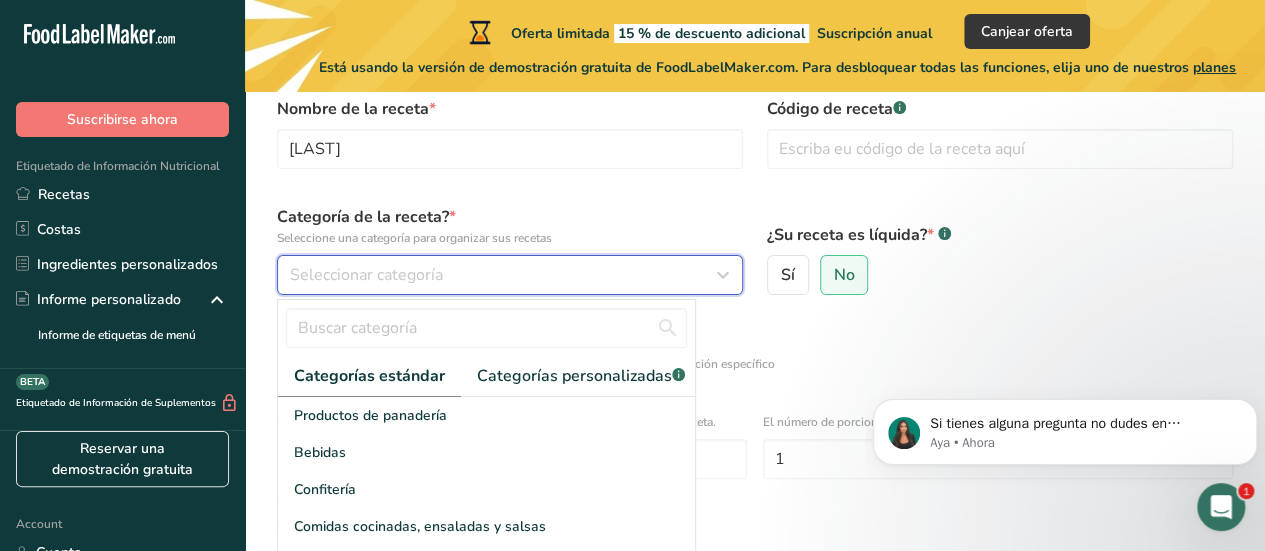 click on "Seleccionar categoría" at bounding box center [504, 275] 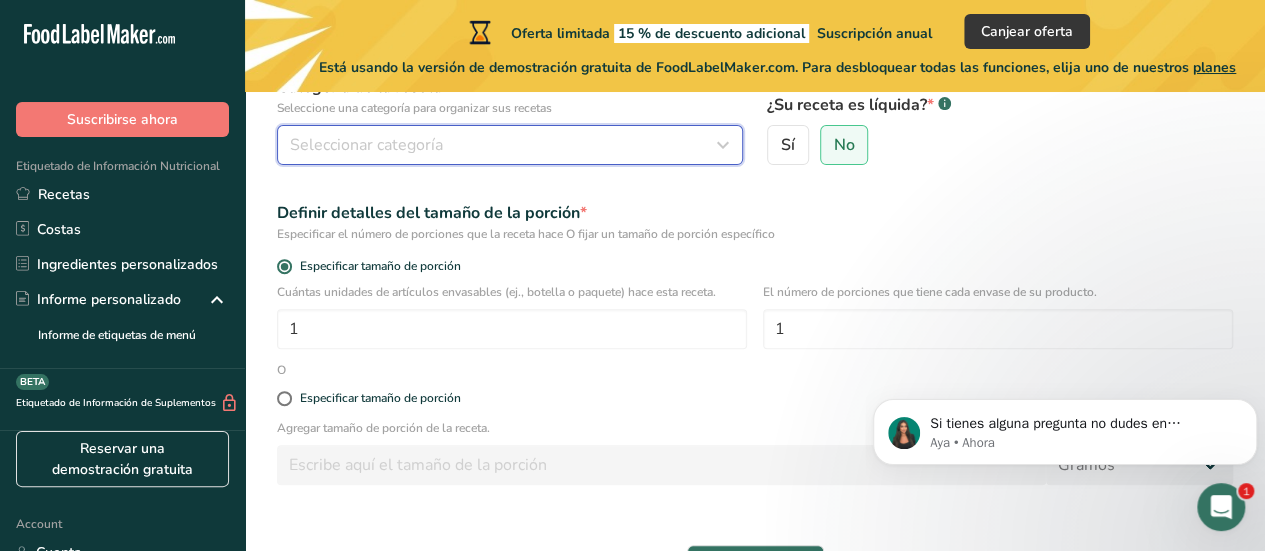 scroll, scrollTop: 200, scrollLeft: 0, axis: vertical 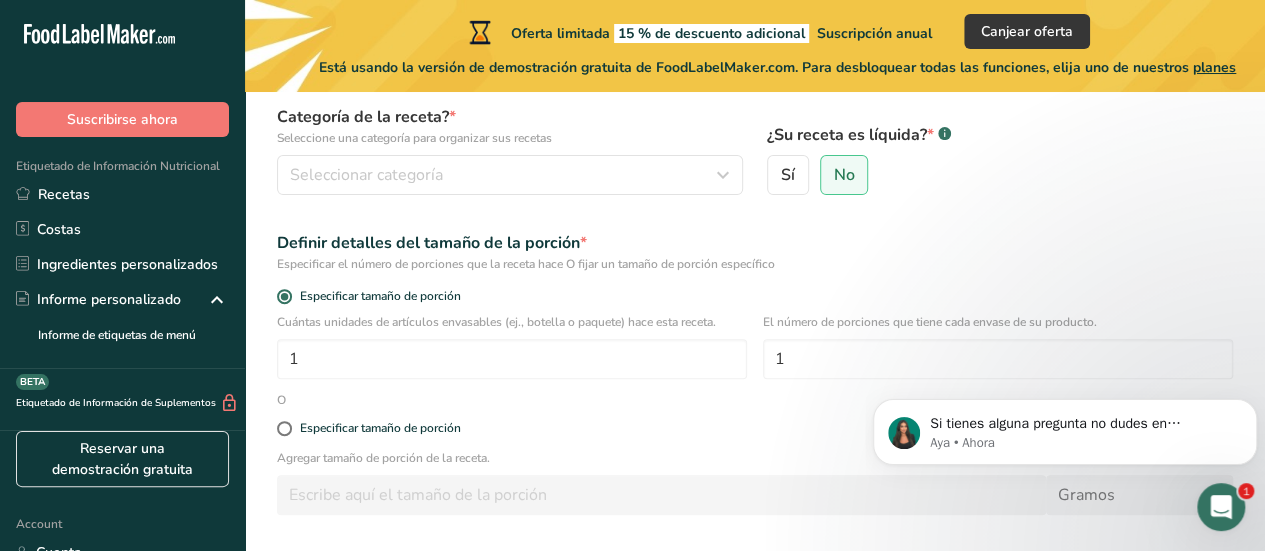 click on "Categoría de la receta? *
Seleccione una categoría para organizar sus recetas
Seleccionar categoría
Categorías estándar
Categorías personalizadas
.a-a{fill:#347362;}.b-a{fill:#fff;}
Productos de panadería
Bebidas
Confitería
Comidas cocinadas, ensaladas y salsas
Lácteos
Aperitivos
Añadir nueva categoría" at bounding box center [510, 150] 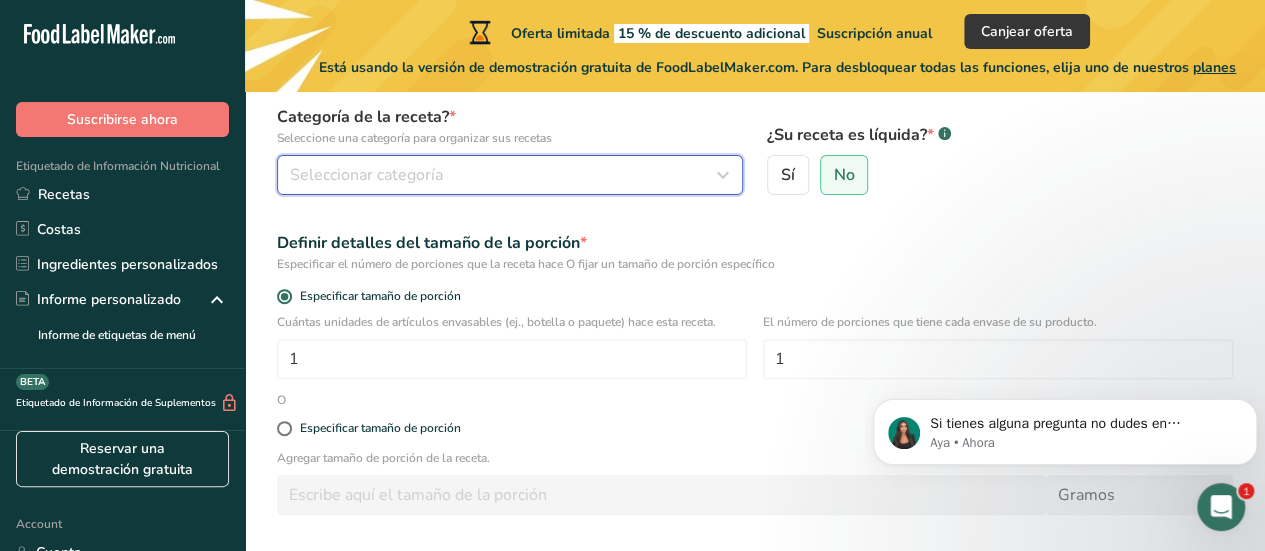 click on "Seleccionar categoría" at bounding box center [504, 175] 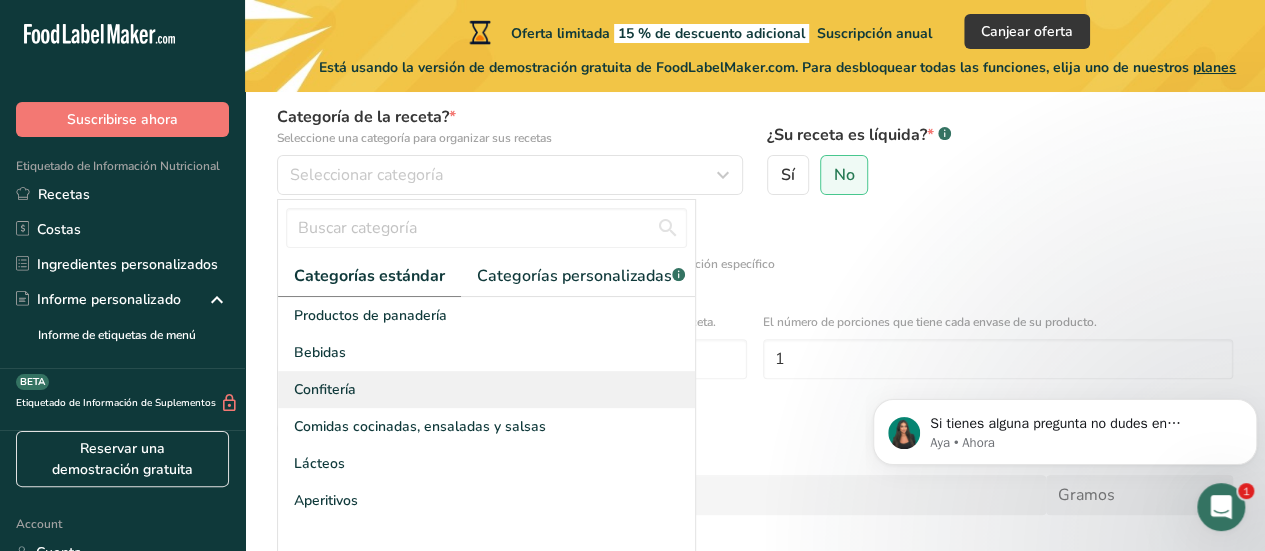 click on "Confitería" at bounding box center (486, 389) 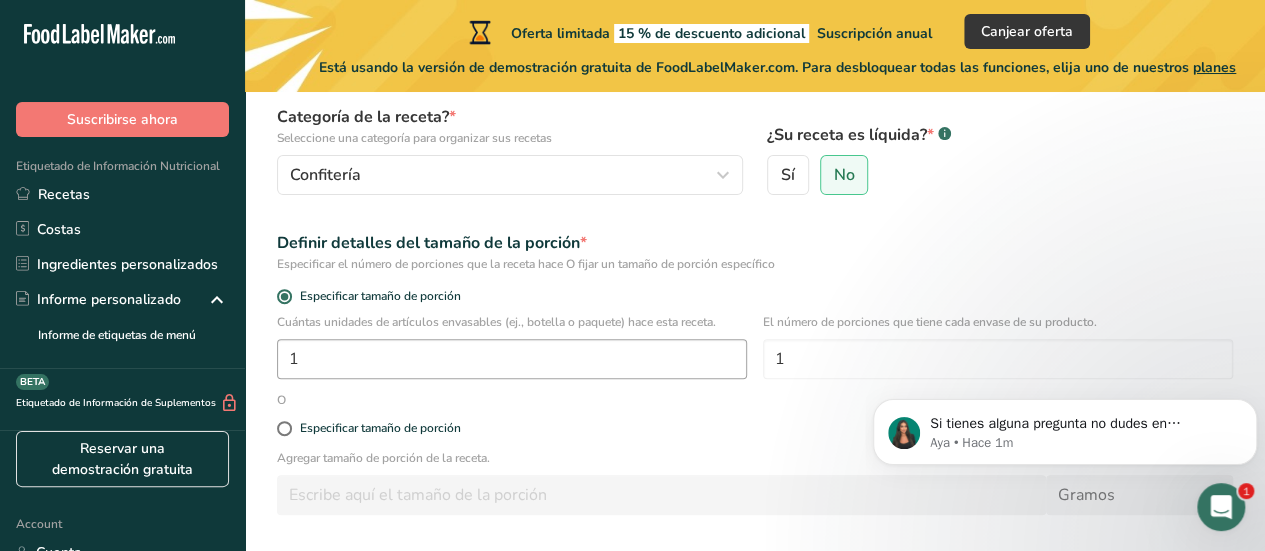 scroll, scrollTop: 300, scrollLeft: 0, axis: vertical 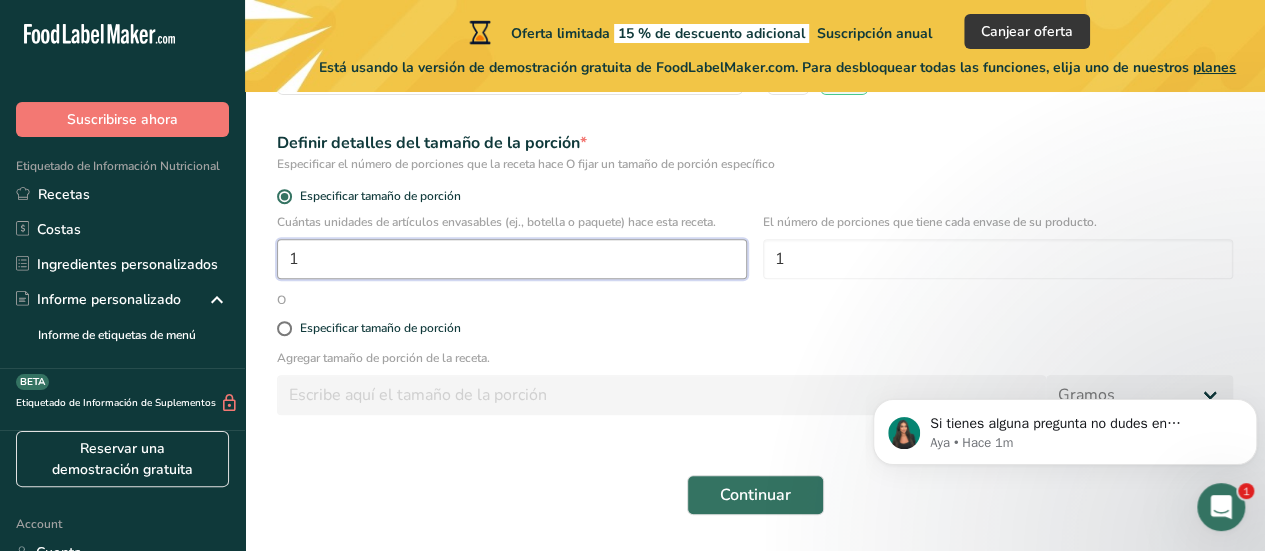 click on "1" at bounding box center (512, 259) 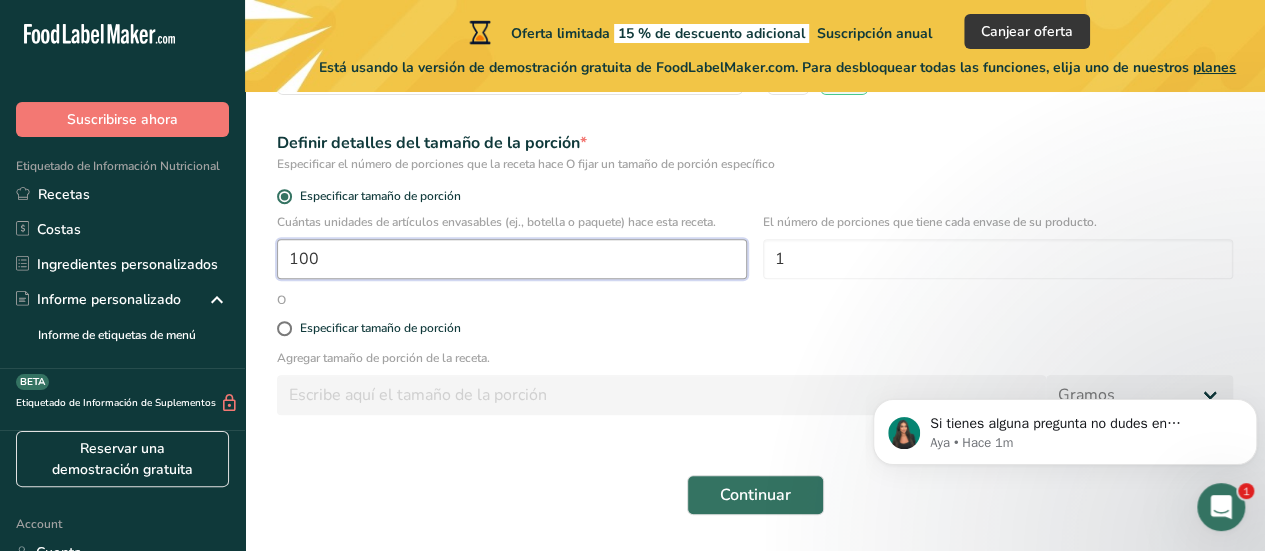 scroll, scrollTop: 360, scrollLeft: 0, axis: vertical 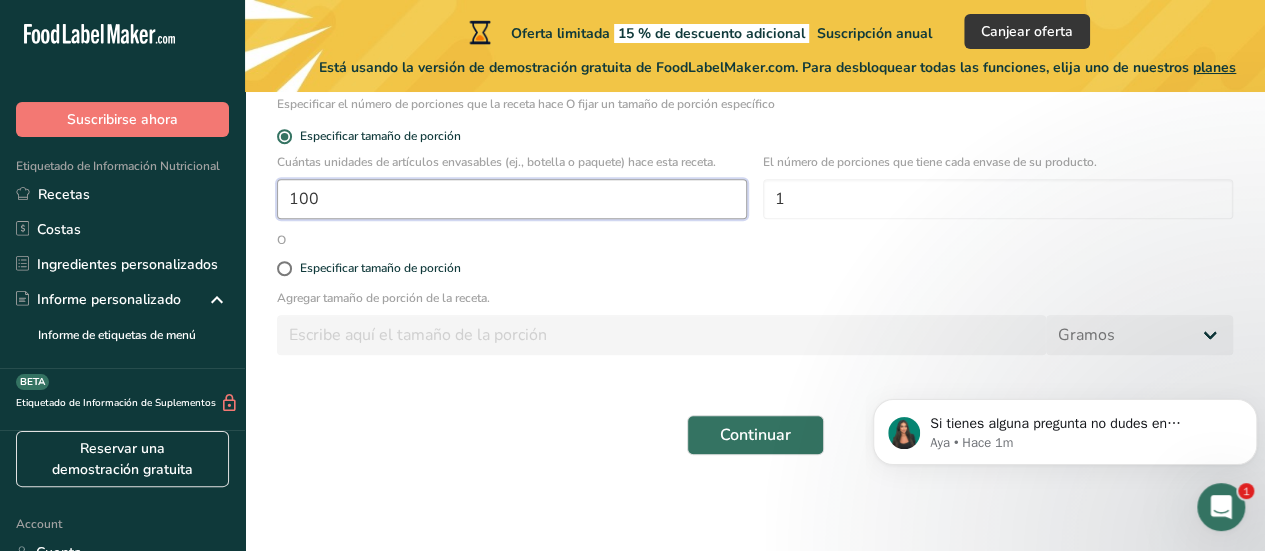 type on "100" 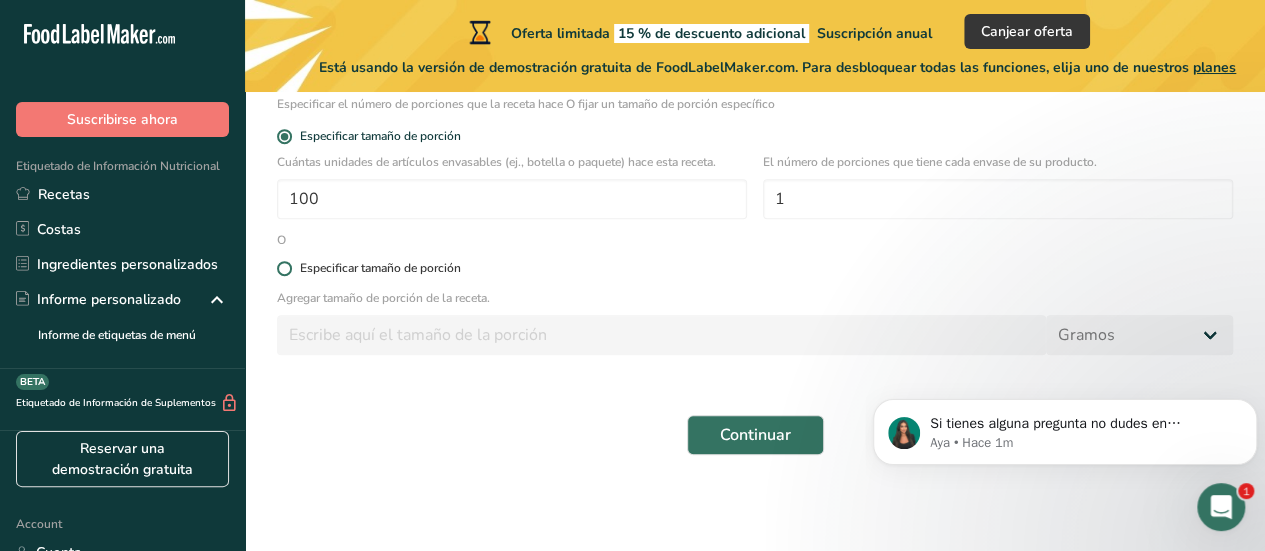 click at bounding box center (284, 268) 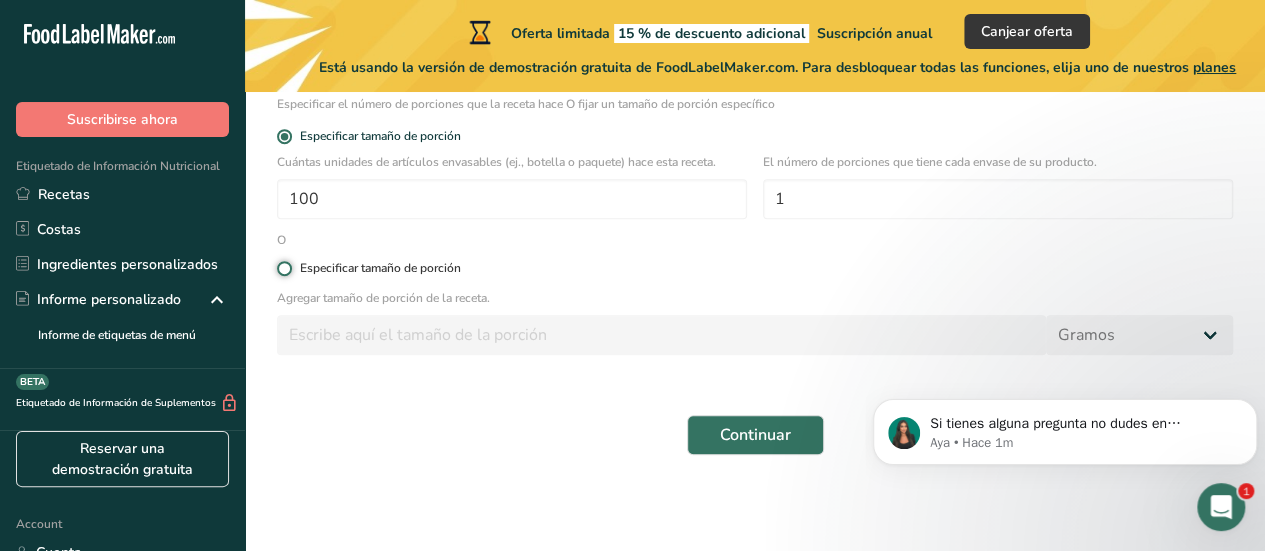click on "Especificar tamaño de porción" at bounding box center [283, 268] 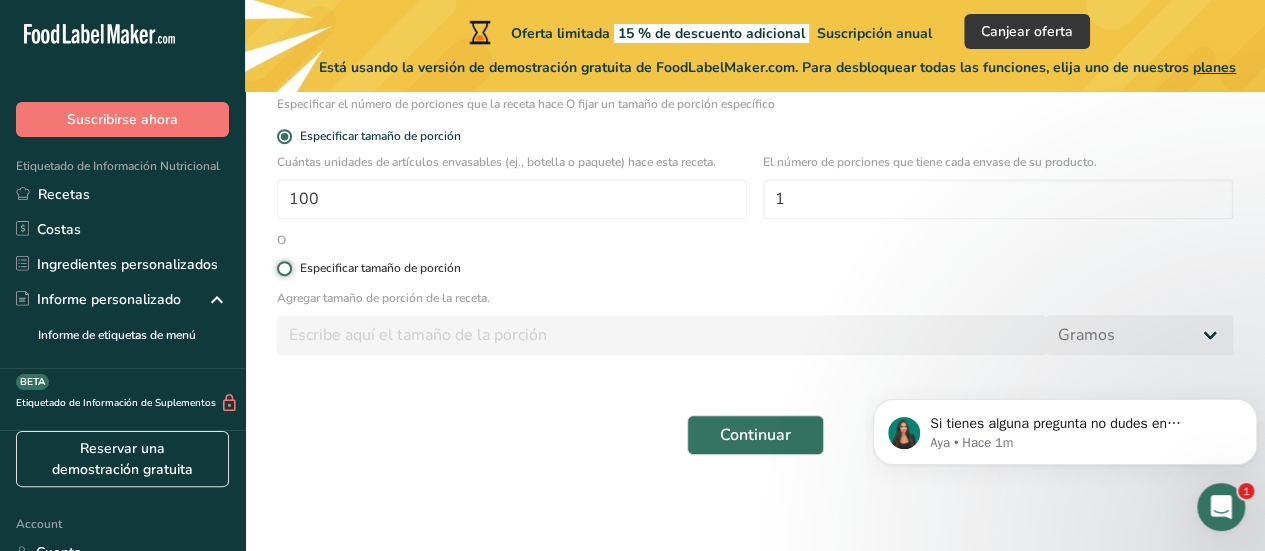 radio on "true" 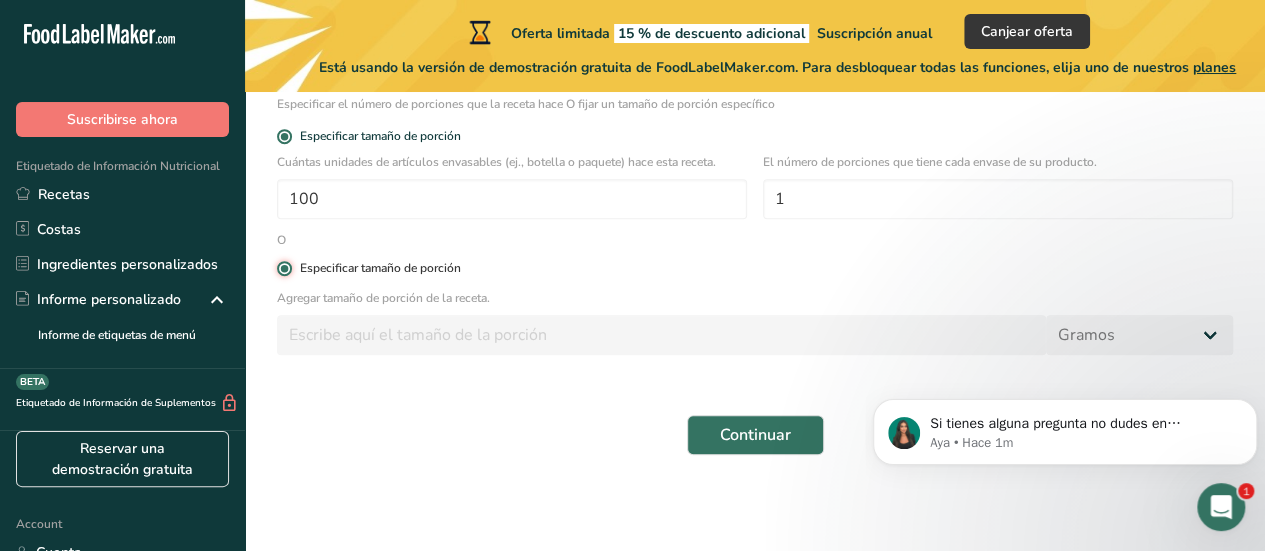 radio on "false" 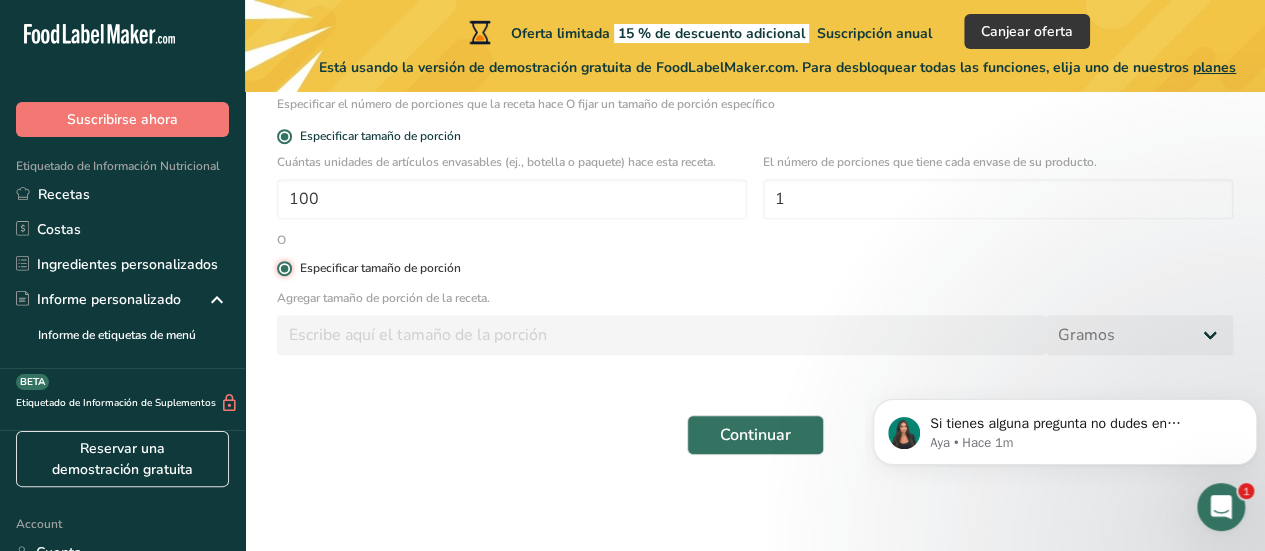 type 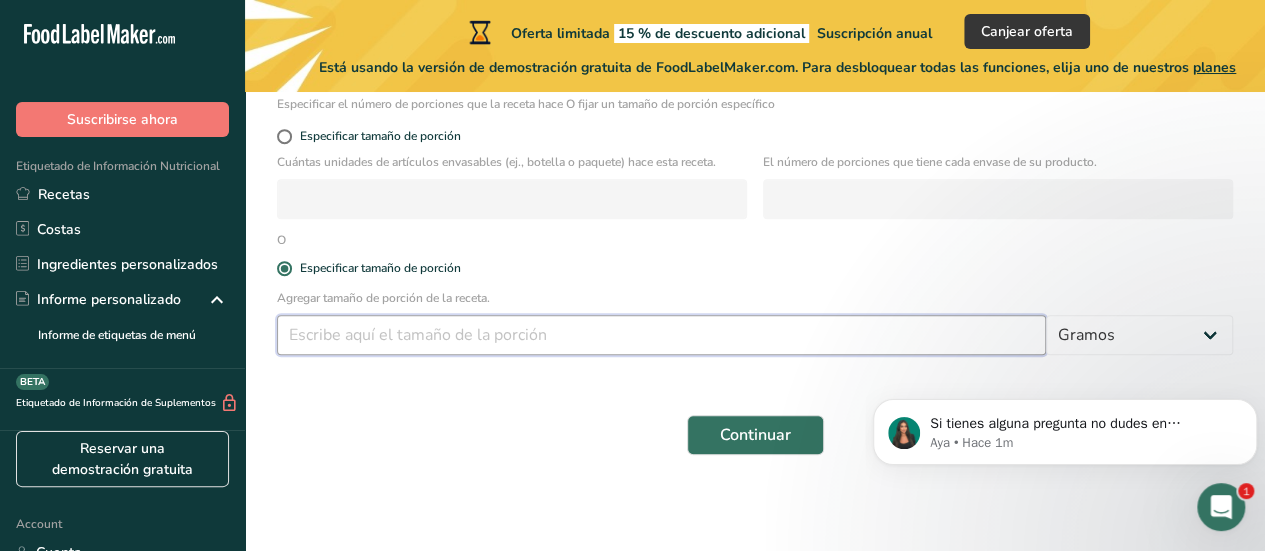 click at bounding box center (661, 335) 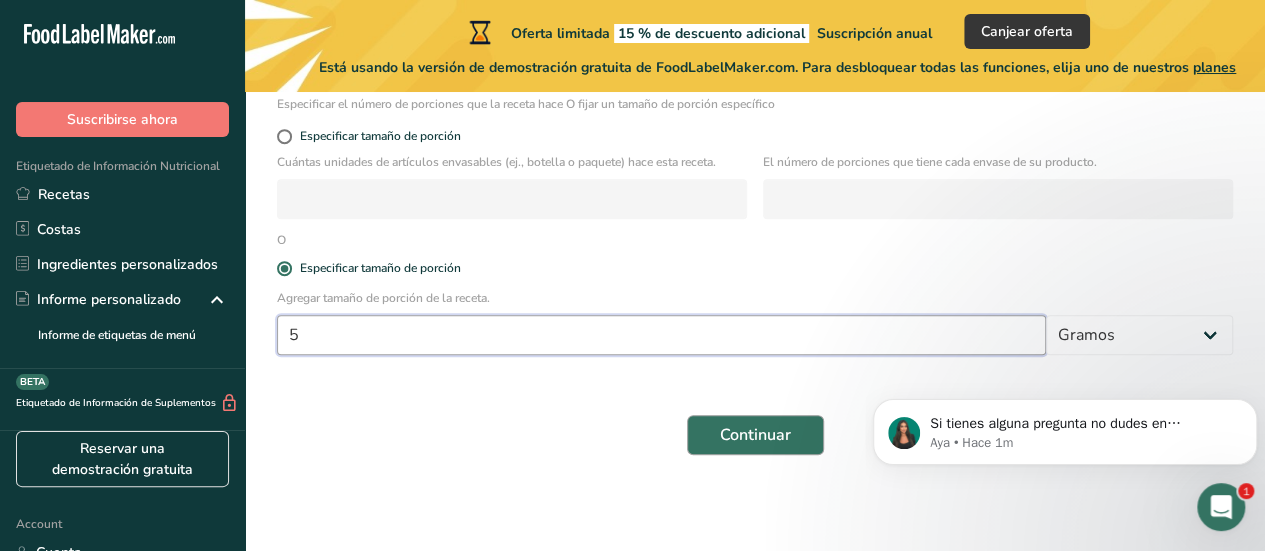 type on "5" 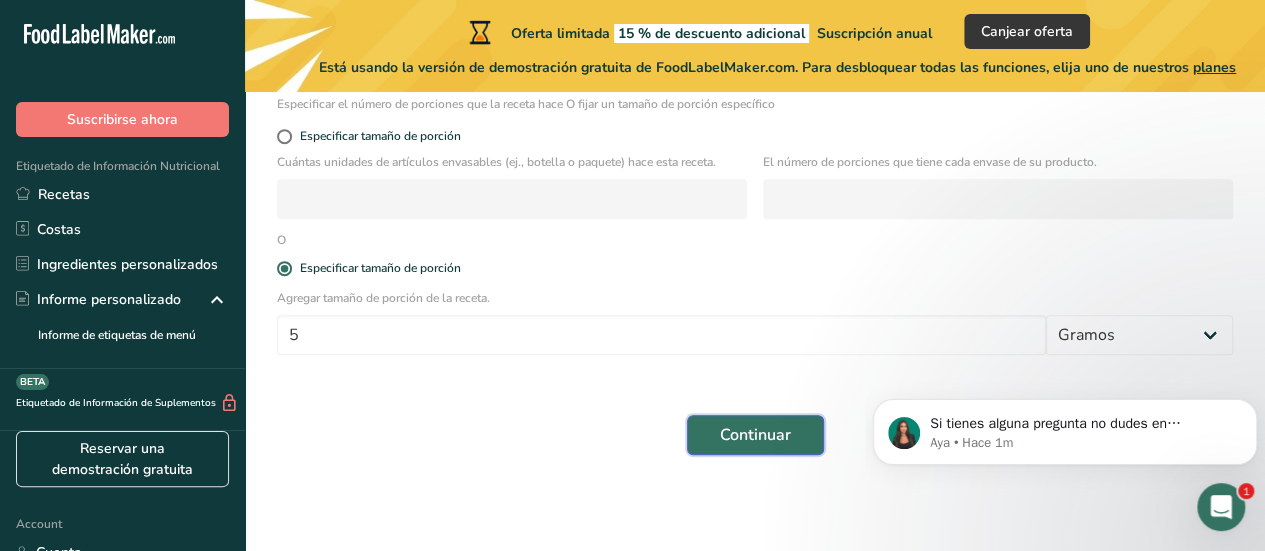 click on "Continuar" at bounding box center [755, 435] 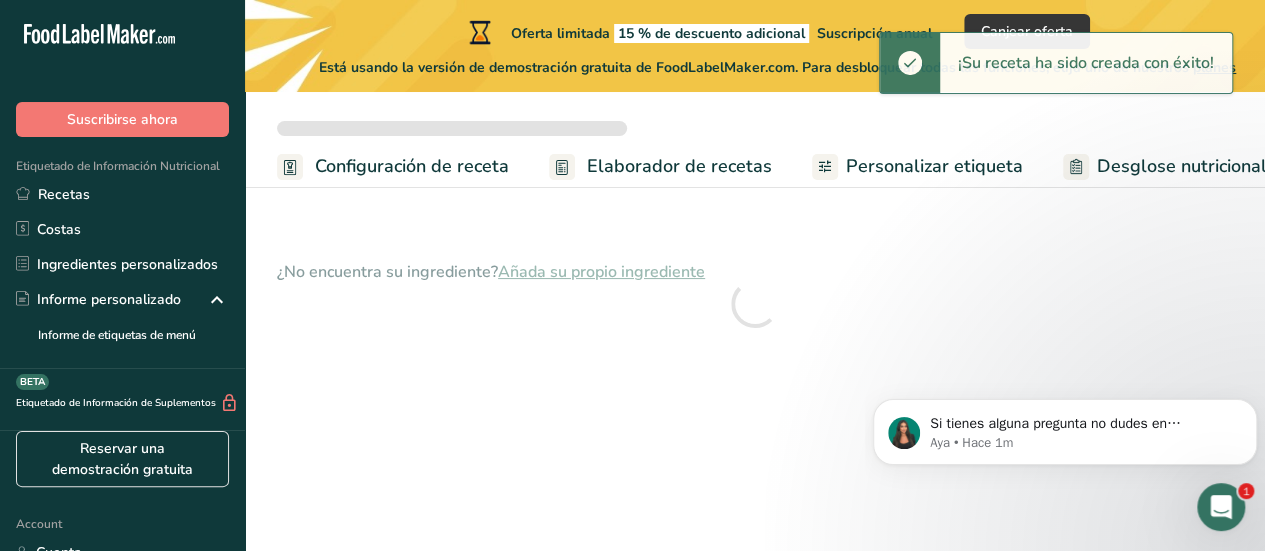 scroll, scrollTop: 0, scrollLeft: 0, axis: both 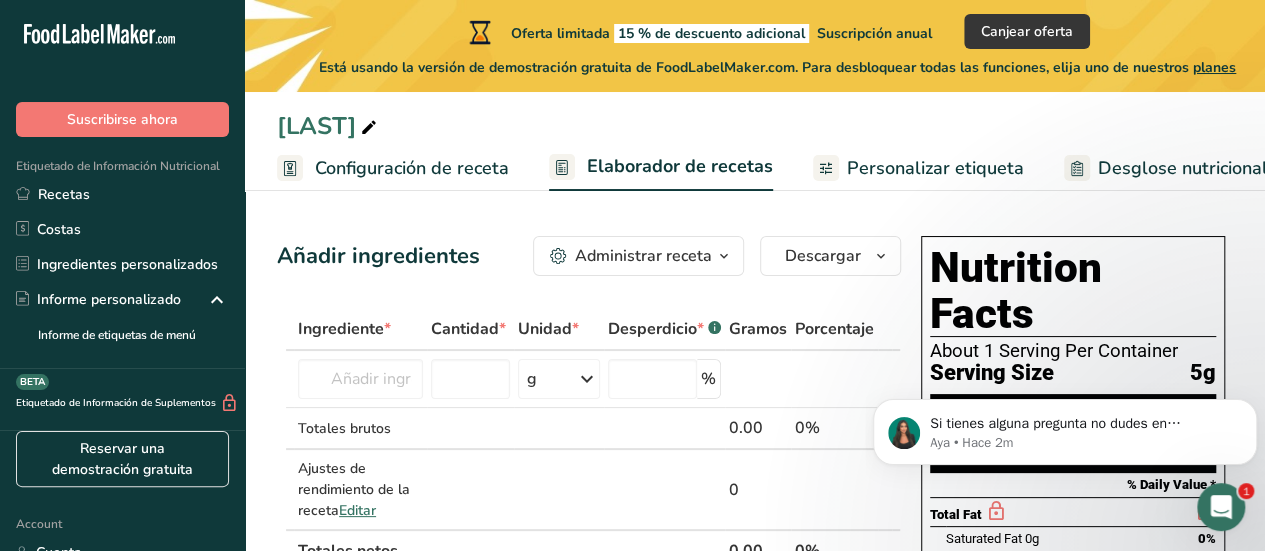 click on "Administrar receta" at bounding box center [643, 256] 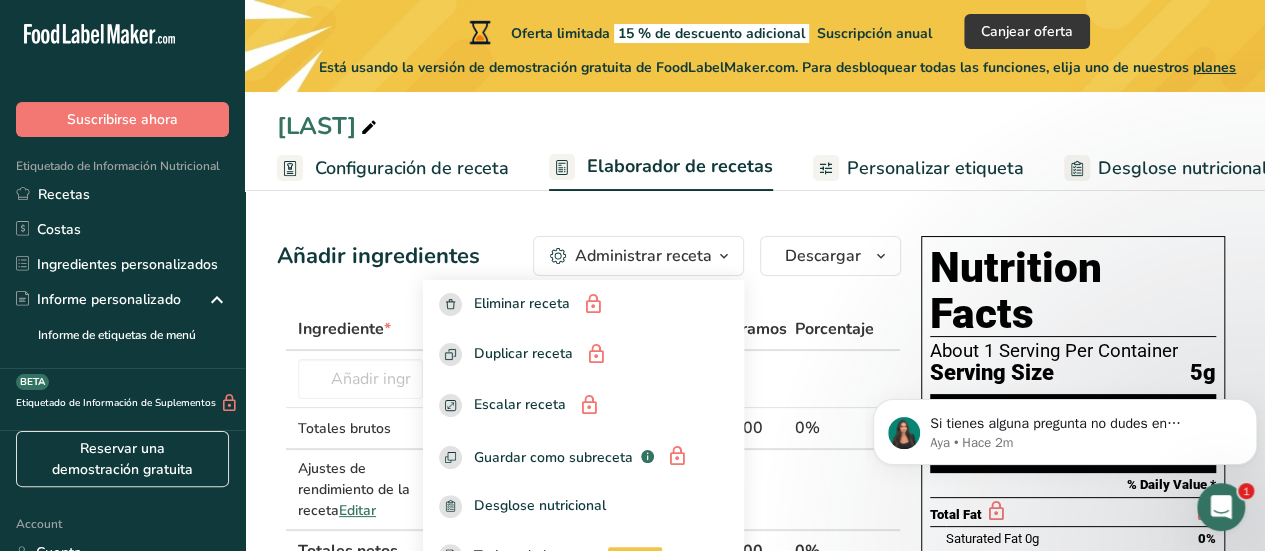 click on "Administrar receta" at bounding box center [643, 256] 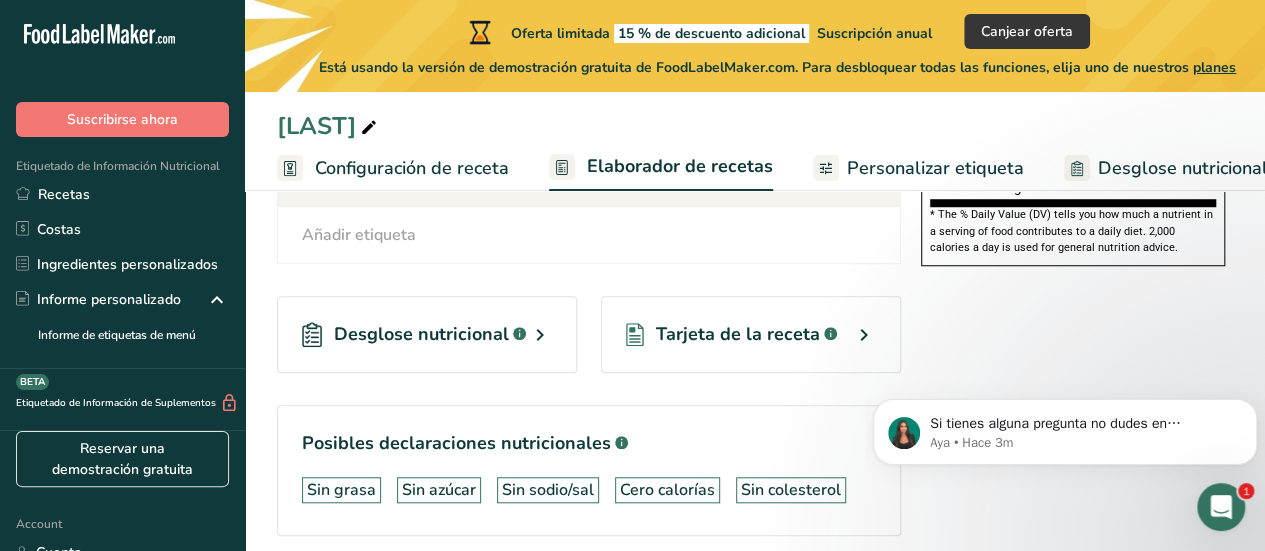 scroll, scrollTop: 739, scrollLeft: 0, axis: vertical 